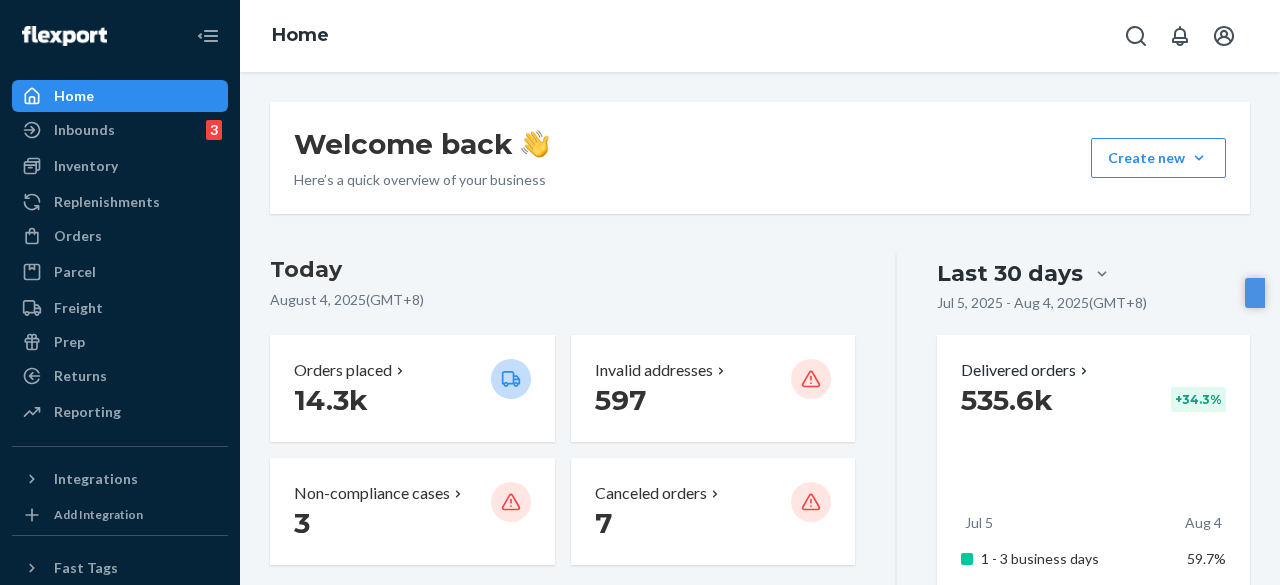 scroll, scrollTop: 0, scrollLeft: 0, axis: both 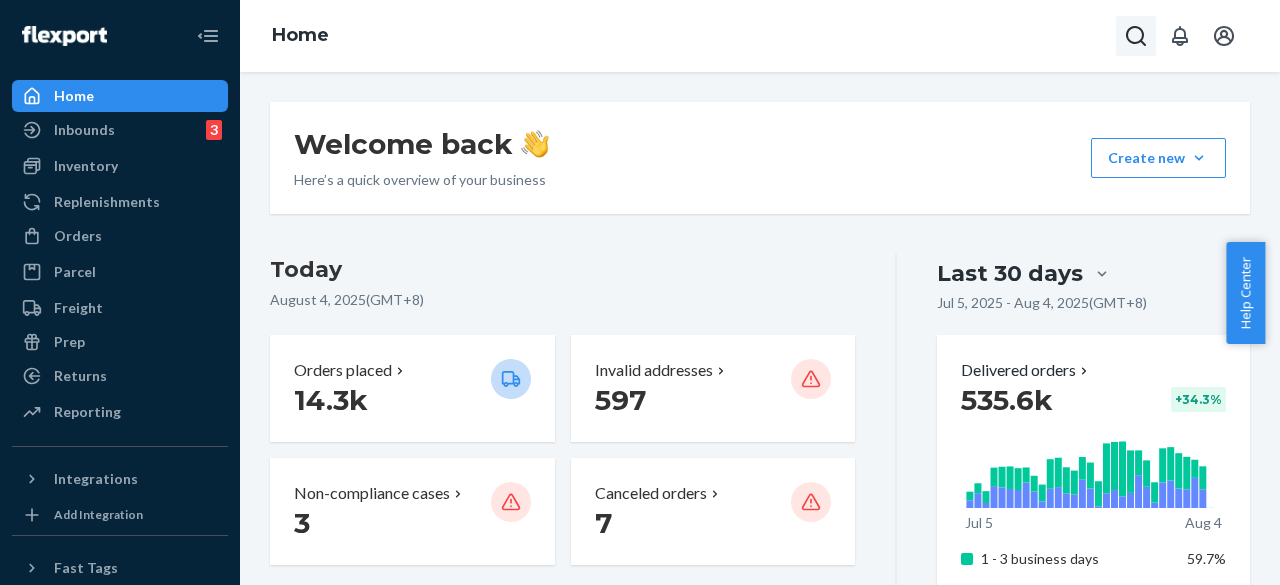 click 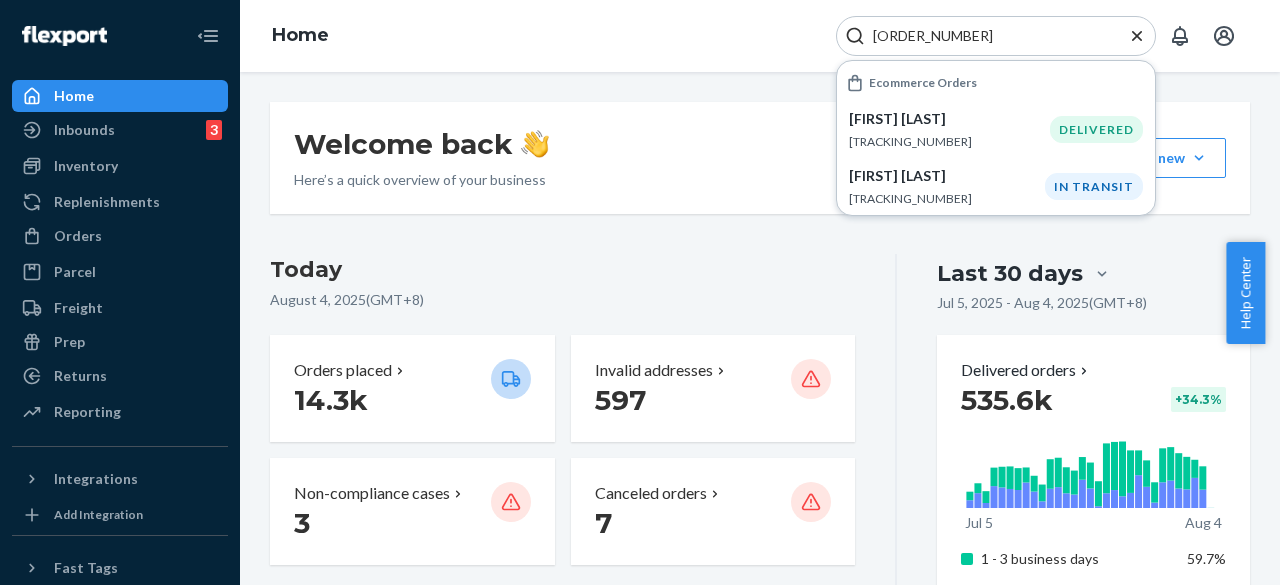 type on "#[NUMBER]" 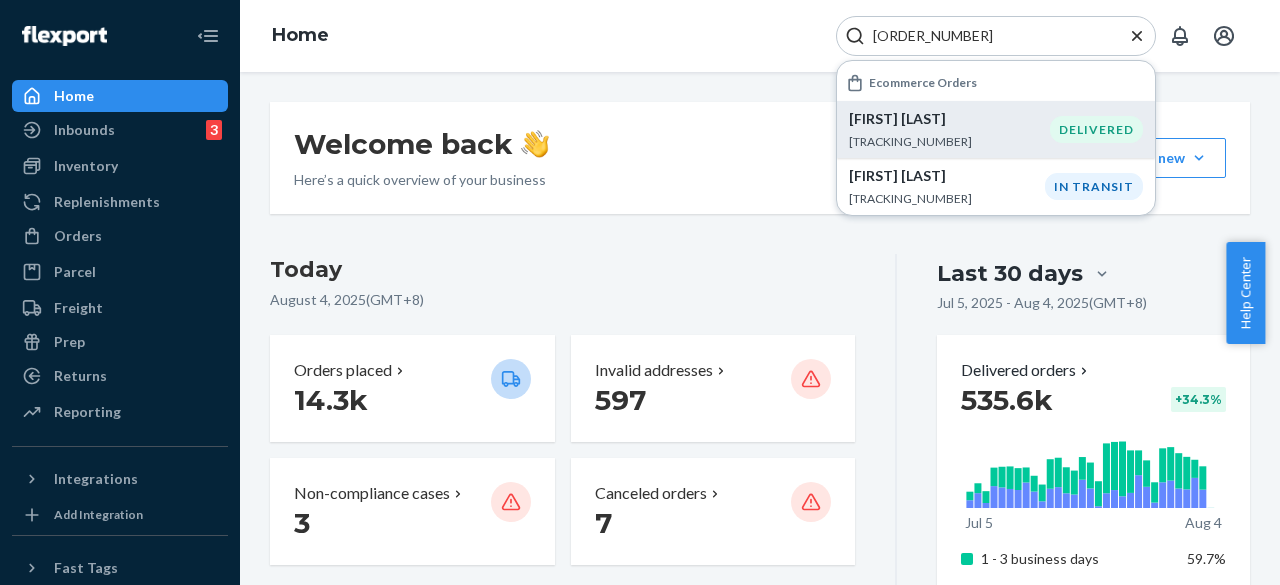 click on "Amy Bartelink" at bounding box center [949, 119] 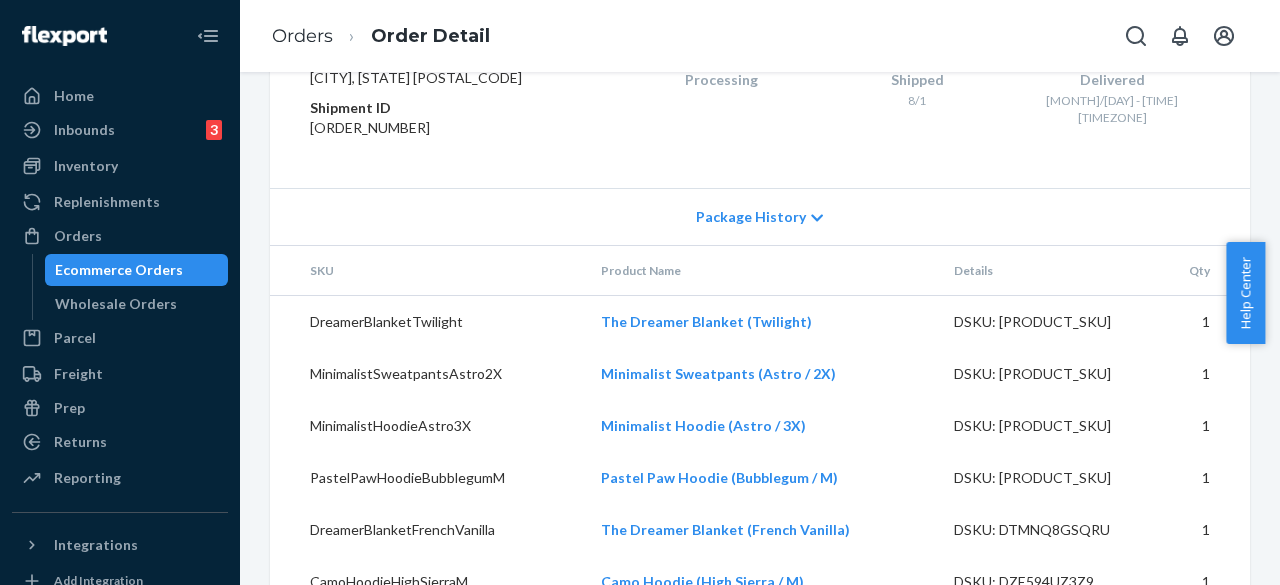 scroll, scrollTop: 1330, scrollLeft: 0, axis: vertical 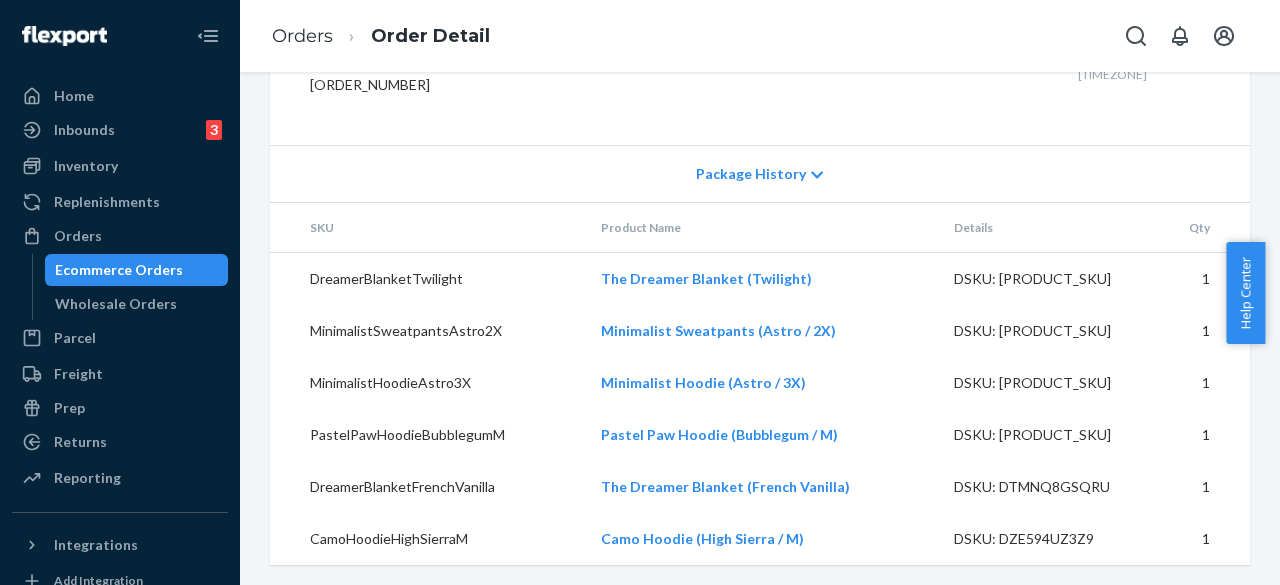 click on "Package History" at bounding box center (760, 173) 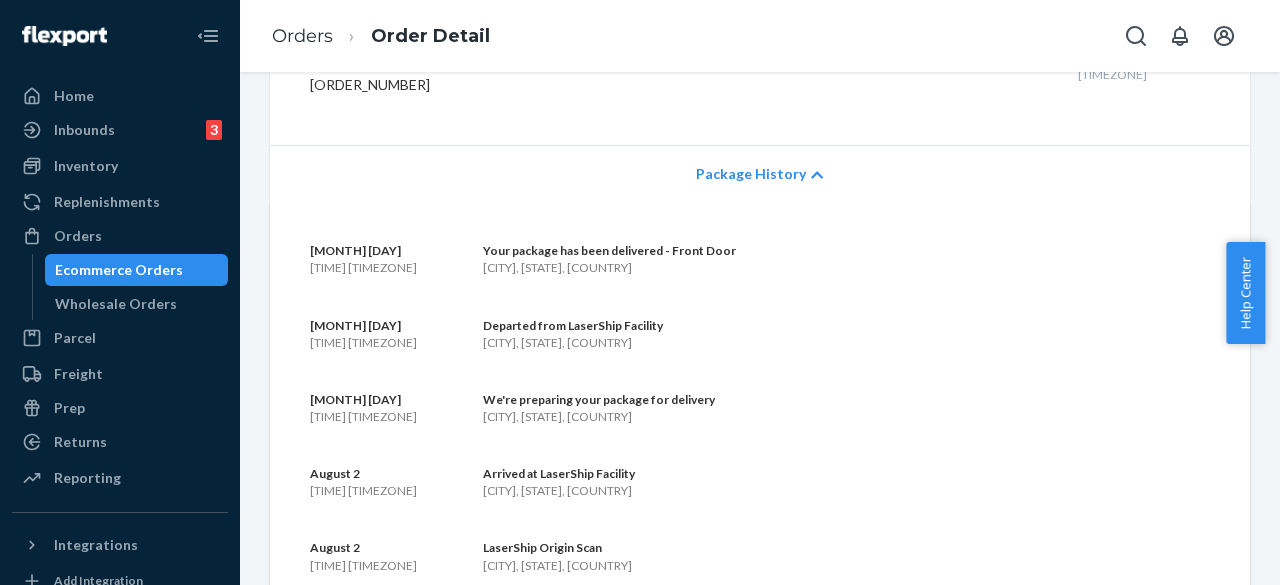 click on "Package History" at bounding box center [751, 174] 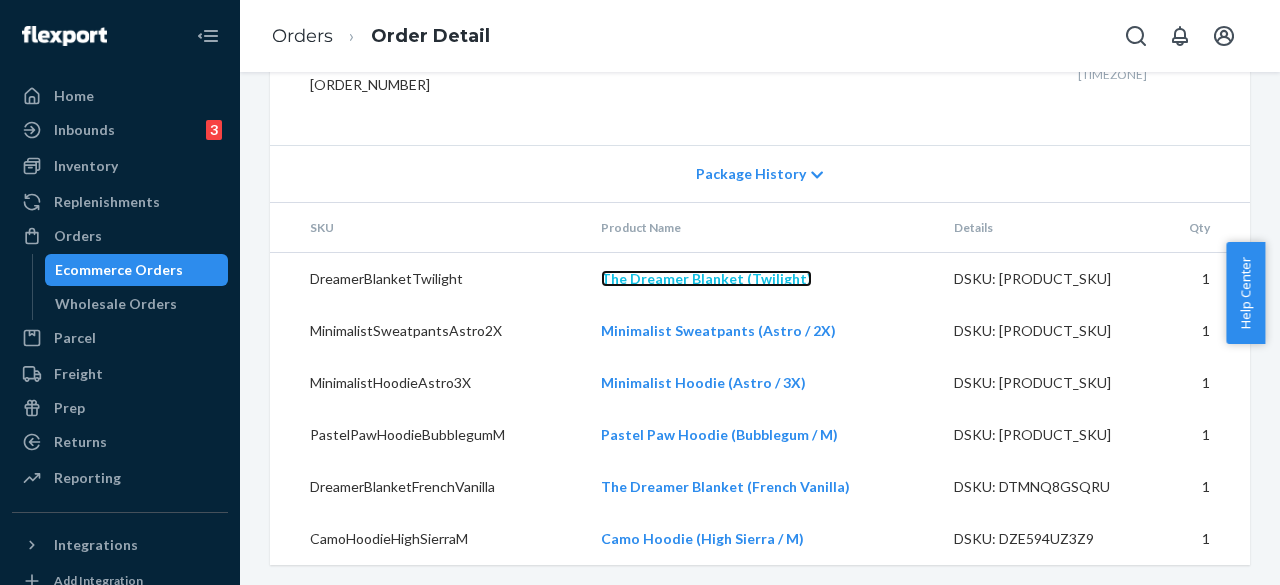click on "The Dreamer Blanket ([COLOR])" at bounding box center (706, 278) 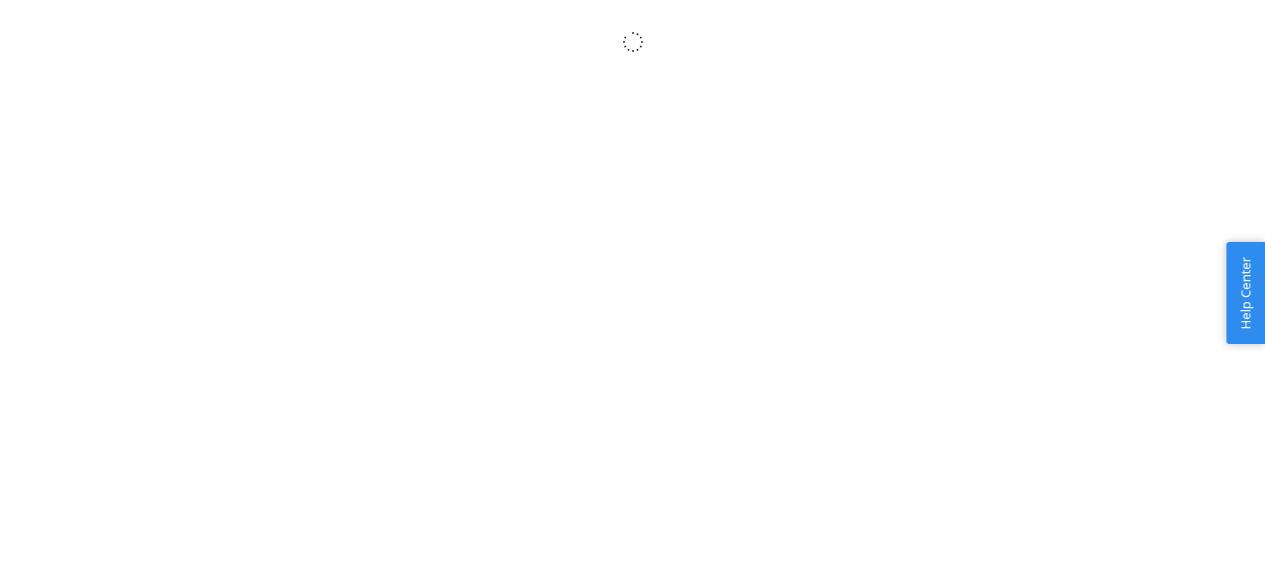 scroll, scrollTop: 0, scrollLeft: 0, axis: both 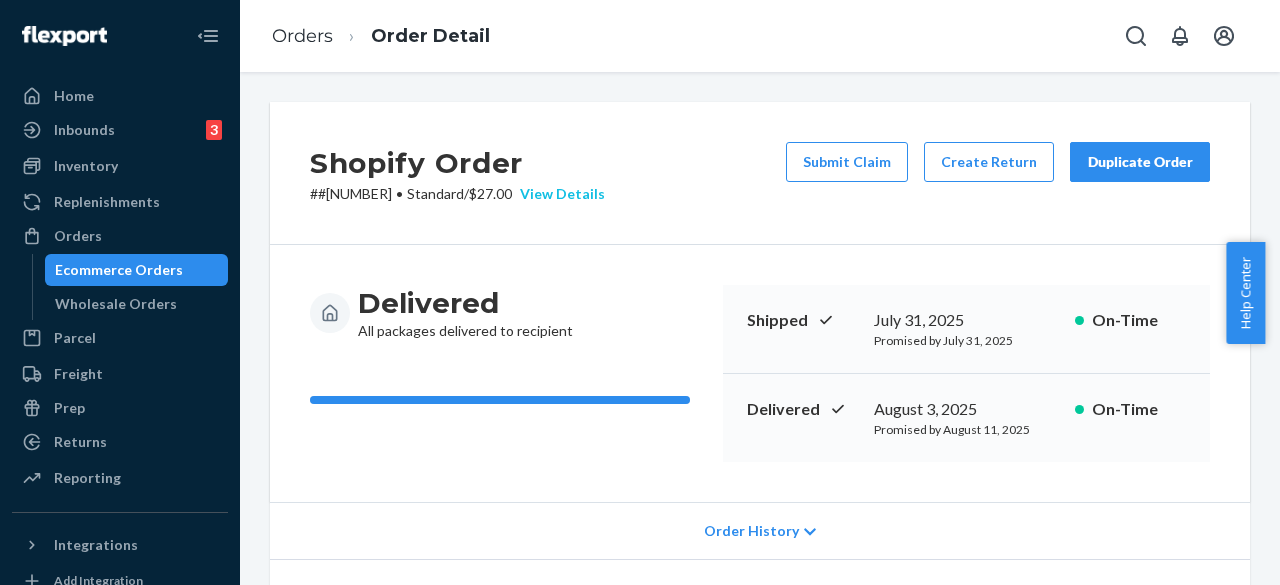 click on "View Details" at bounding box center [558, 194] 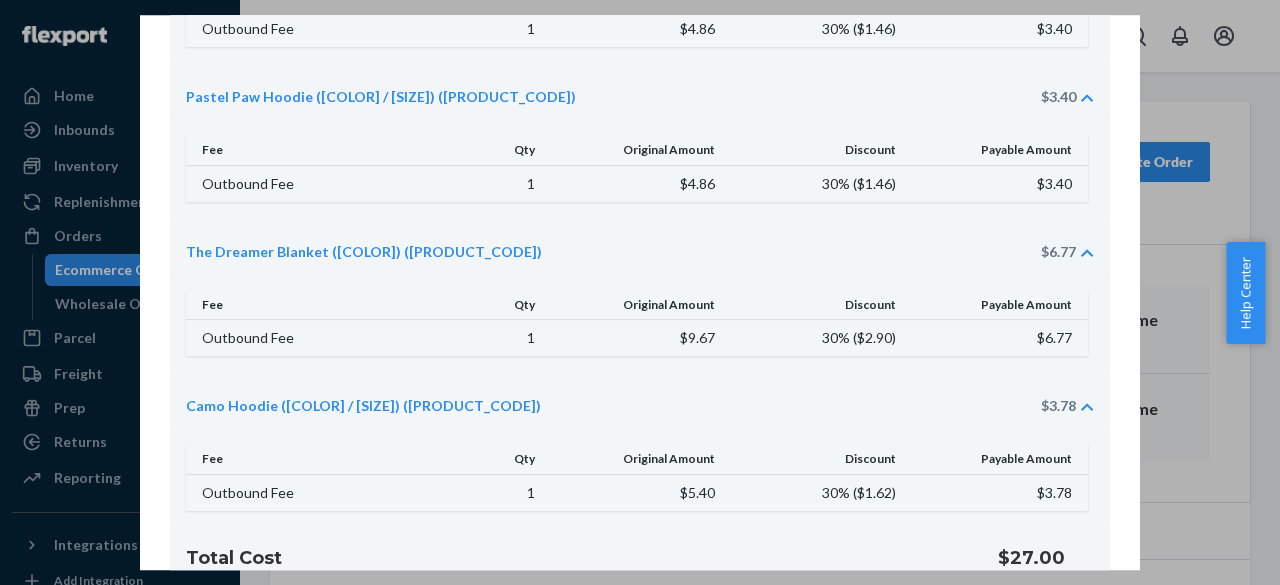 scroll, scrollTop: 546, scrollLeft: 0, axis: vertical 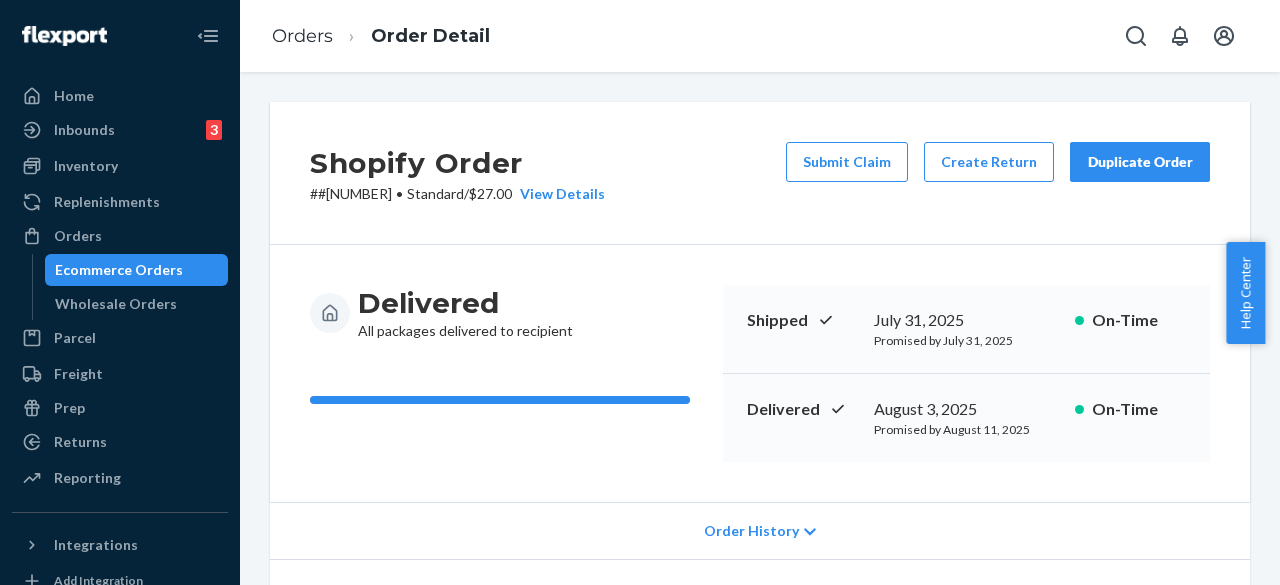 click on "Home Inbounds 3 Shipping Plans Problems 3 Inventory Products Replenishments OrdersEcommerce Orders Wholesale Orders Parcel Parcel orders Integrations Freight Prep Returns All Returns Settings Packages Reporting Reports Analytics Integrations Add Integration Fast Tags Add Fast Tag Settings Talk to Support Help Center Give Feedback Orders Order Detail Shopify Order # #[NUMBER] • Standard / $[PRICE] View Details Submit Claim Create Return Duplicate Order Delivered All packages delivered to recipient Shipped [DATE] Promised by [DATE] On-Time Delivered [DATE] Promised by [DATE] On-Time Order History Shopify V3 Order ID [NUMBER]-[NUMBER] Flexport Order ID [NUMBER] Destination [FIRST] [LAST]
[NUMBER] [STREET]
[CITY], [STATE] [POSTAL_CODE]
[COUNTRY] Buyer Order Tracking [NUMBER] SKU Product Name Details Qty PastelPawHoodieBubblegumM Pastel Paw Hoodie ([COLOR] / [SIZE]) DSKU: [PRODUCT_CODE] 1 MinimalistHoodieAstro3X Minimalist Hoodie ([COLOR] / [SIZE]) DSKU: [PRODUCT_CODE] 1 DSKU: [PRODUCT_CODE] 1 1 1 1" at bounding box center (640, 292) 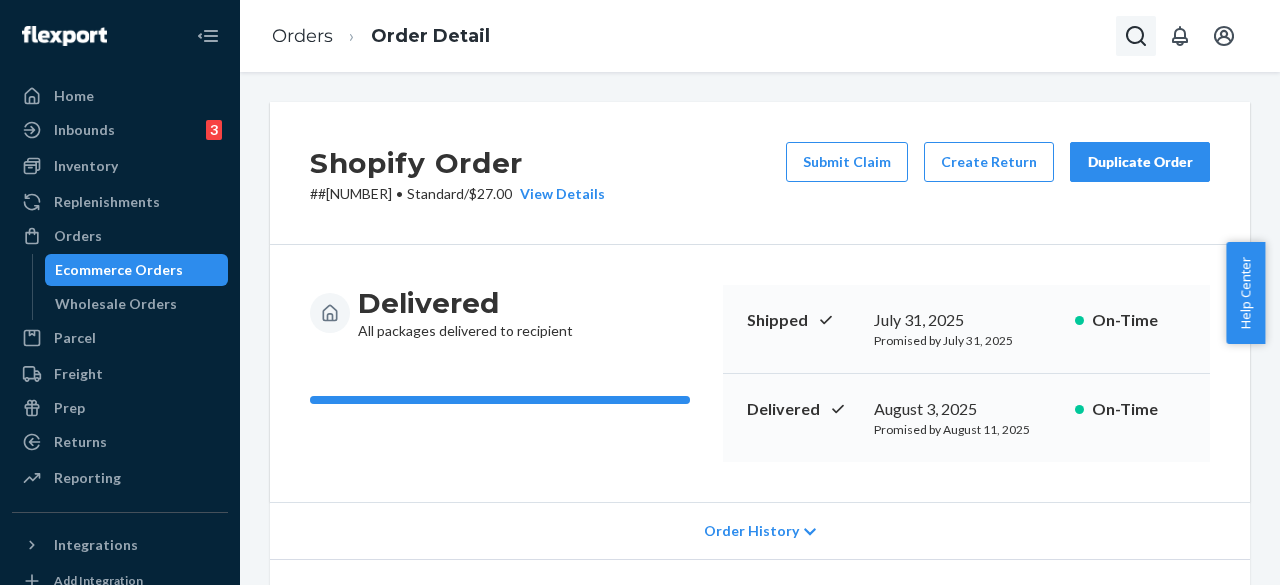 click 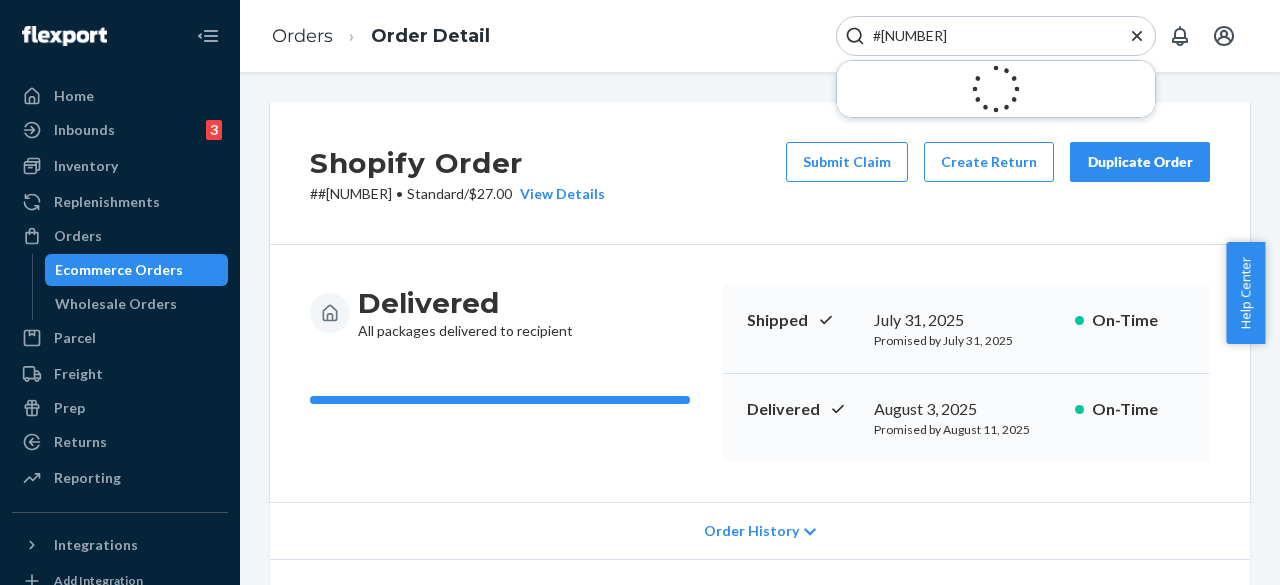 type on "#[NUMBER]" 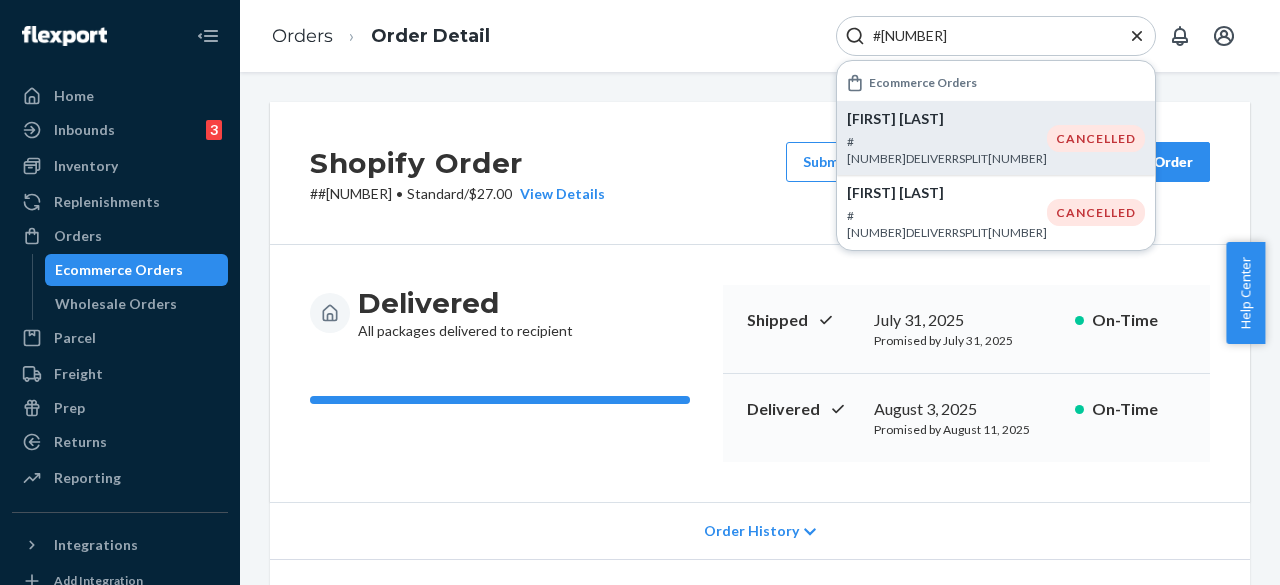 click on "[FIRST] [LAST]" at bounding box center [947, 119] 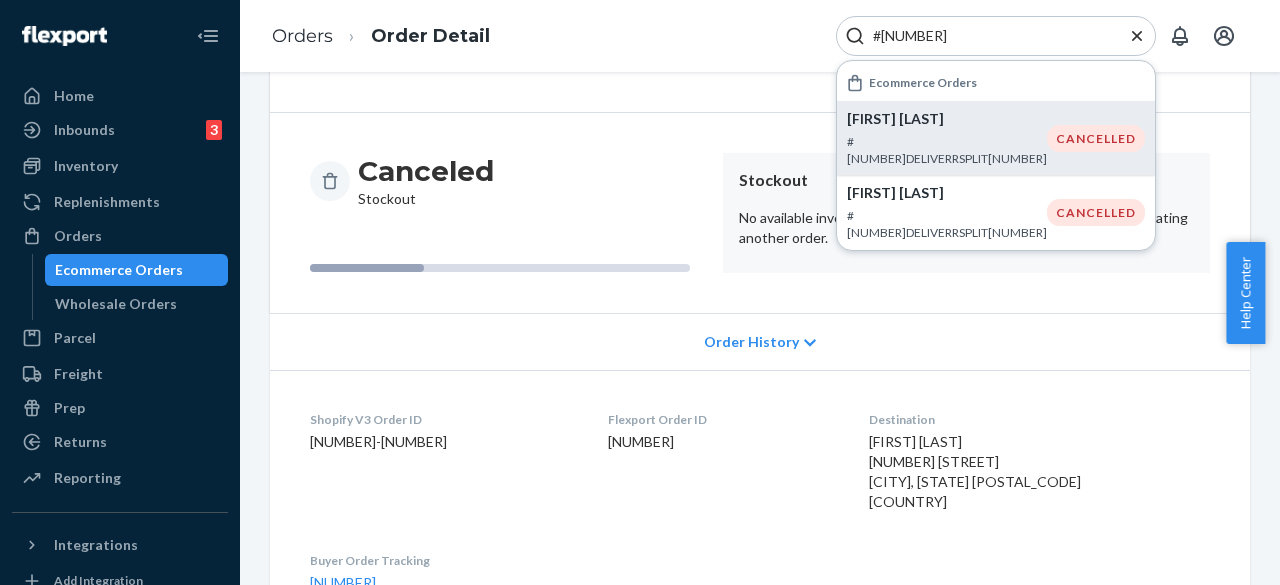scroll, scrollTop: 0, scrollLeft: 0, axis: both 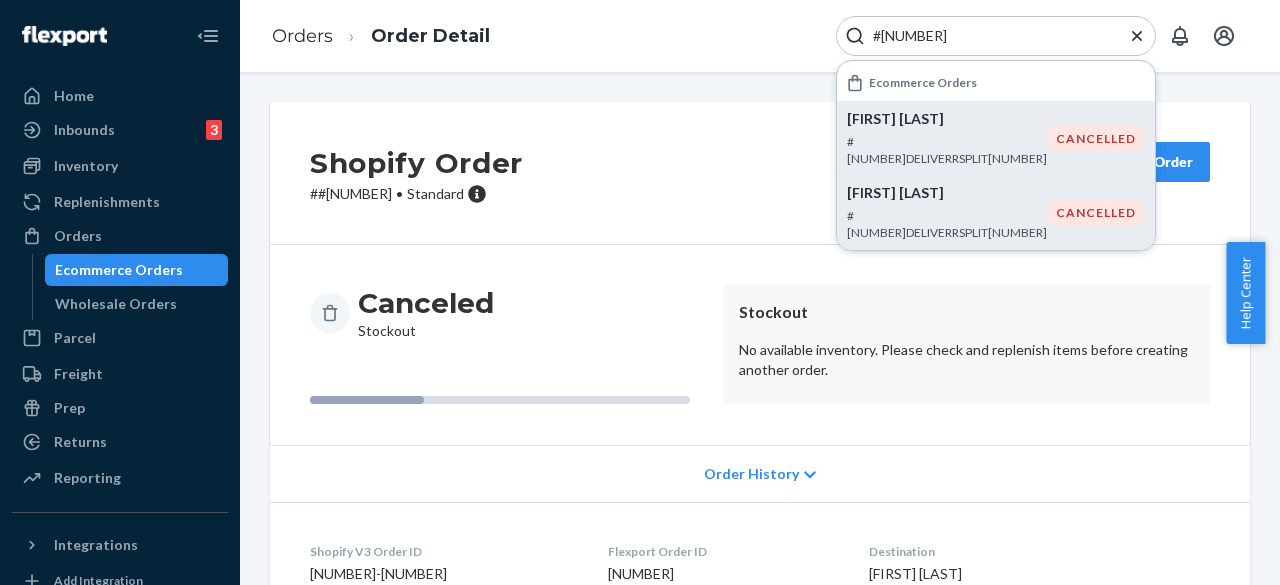 click on "[FIRST] [LAST] #[NUMBER]DELIVERRSPLIT[NUMBER]" at bounding box center (947, 212) 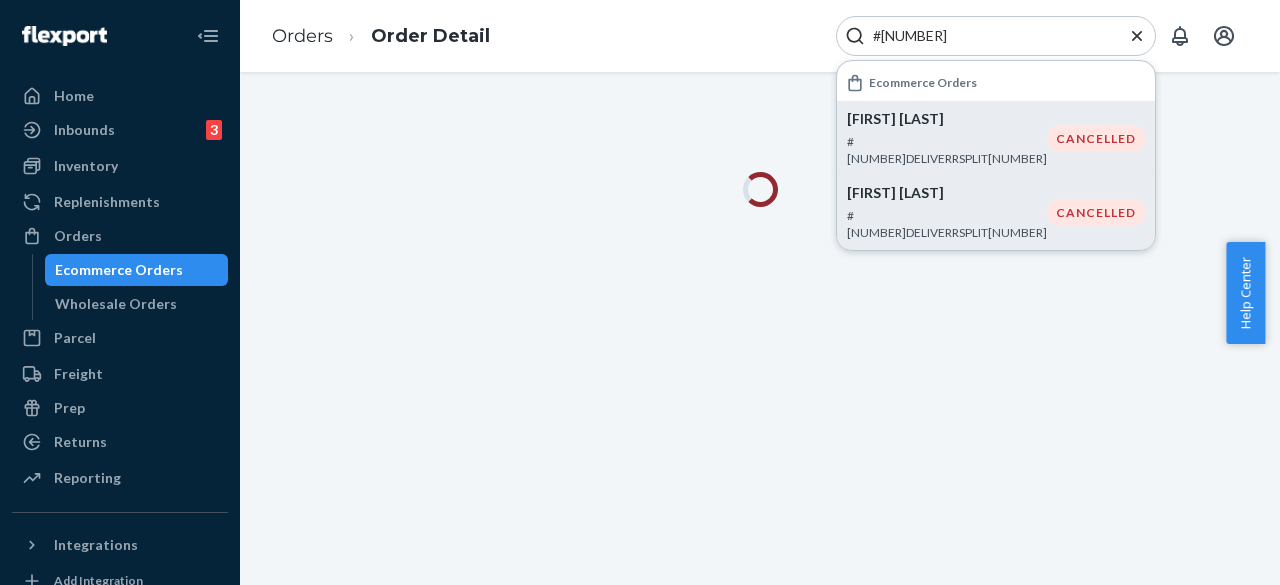 click 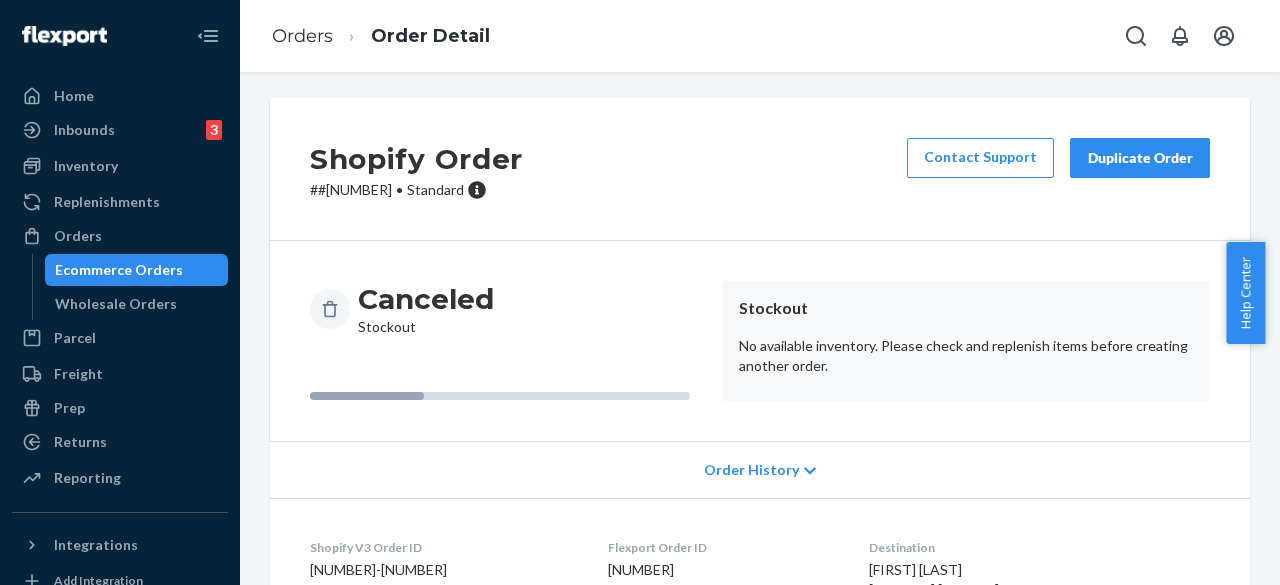 scroll, scrollTop: 0, scrollLeft: 0, axis: both 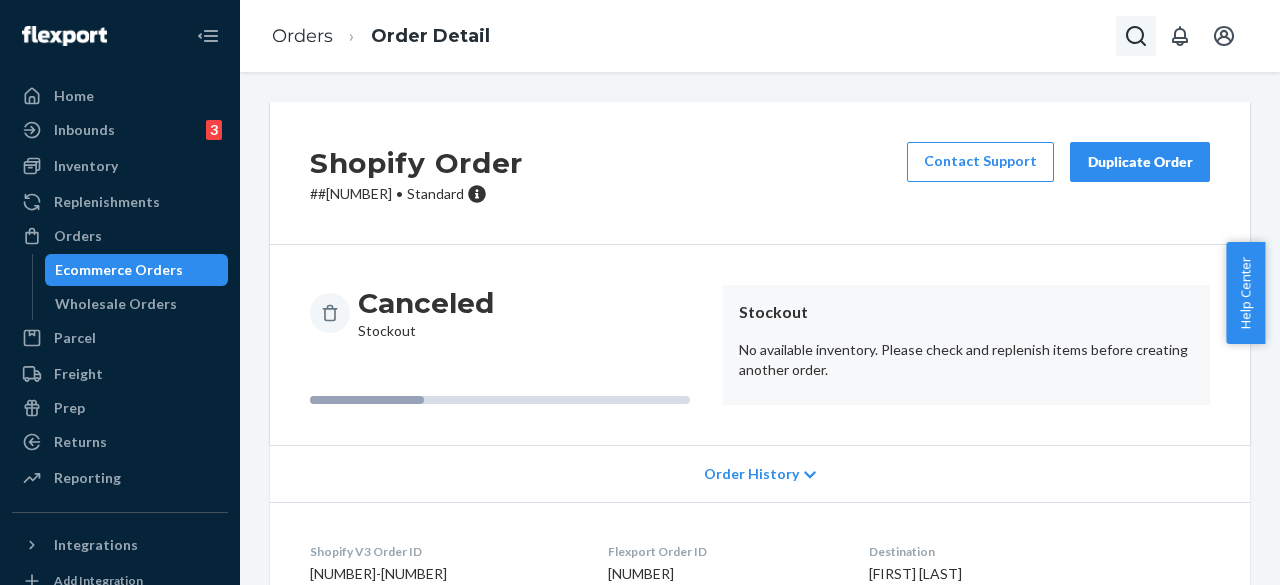 click 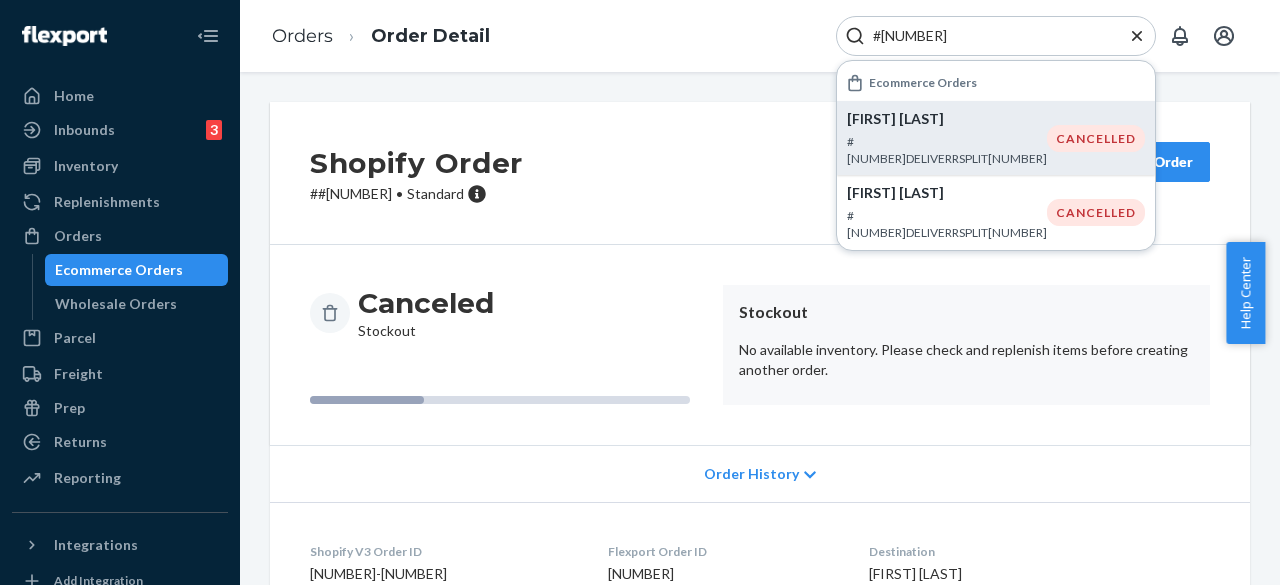 click on "#[NUMBER]DELIVERRSPLIT[NUMBER]" at bounding box center (947, 150) 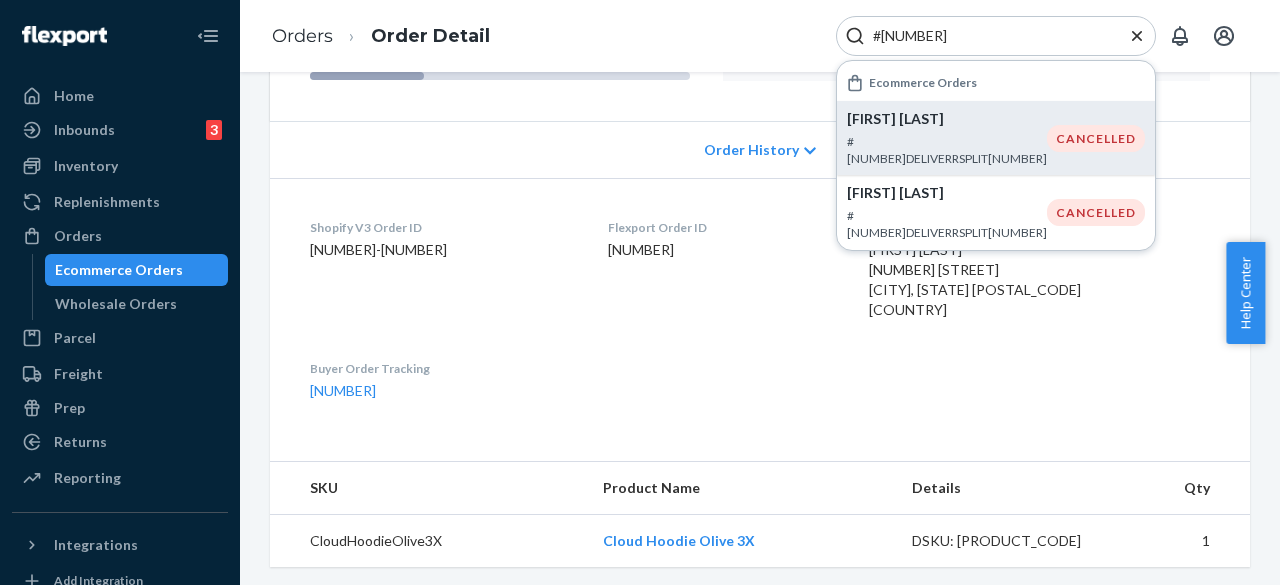 scroll, scrollTop: 328, scrollLeft: 0, axis: vertical 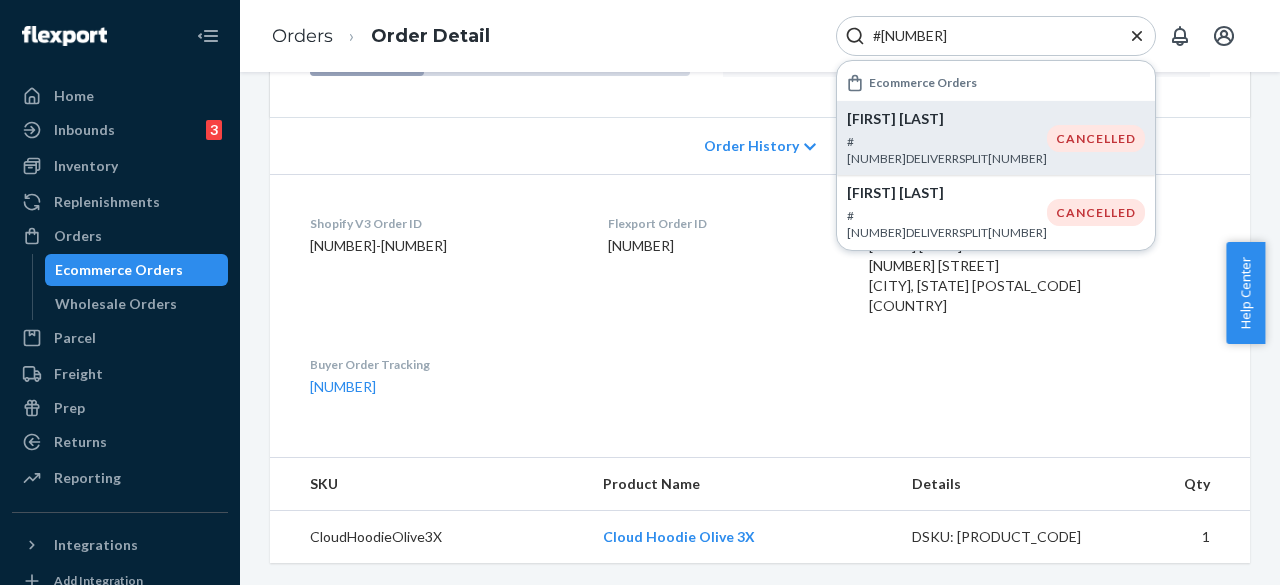 click on "#[NUMBER]" at bounding box center (988, 36) 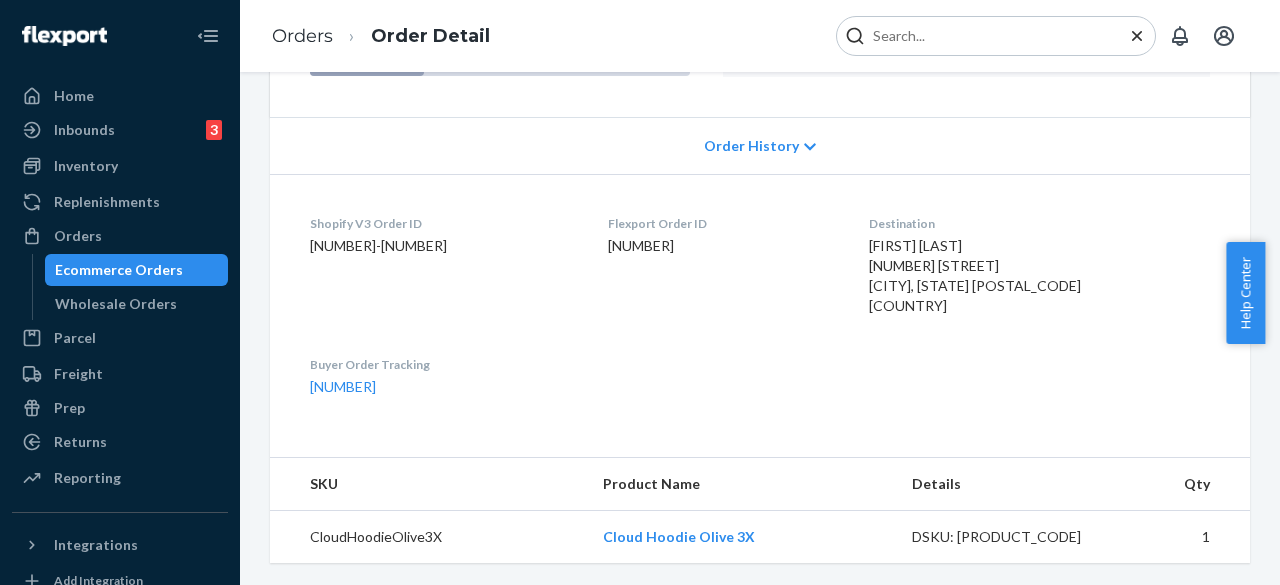 paste on "#[NUMBER]" 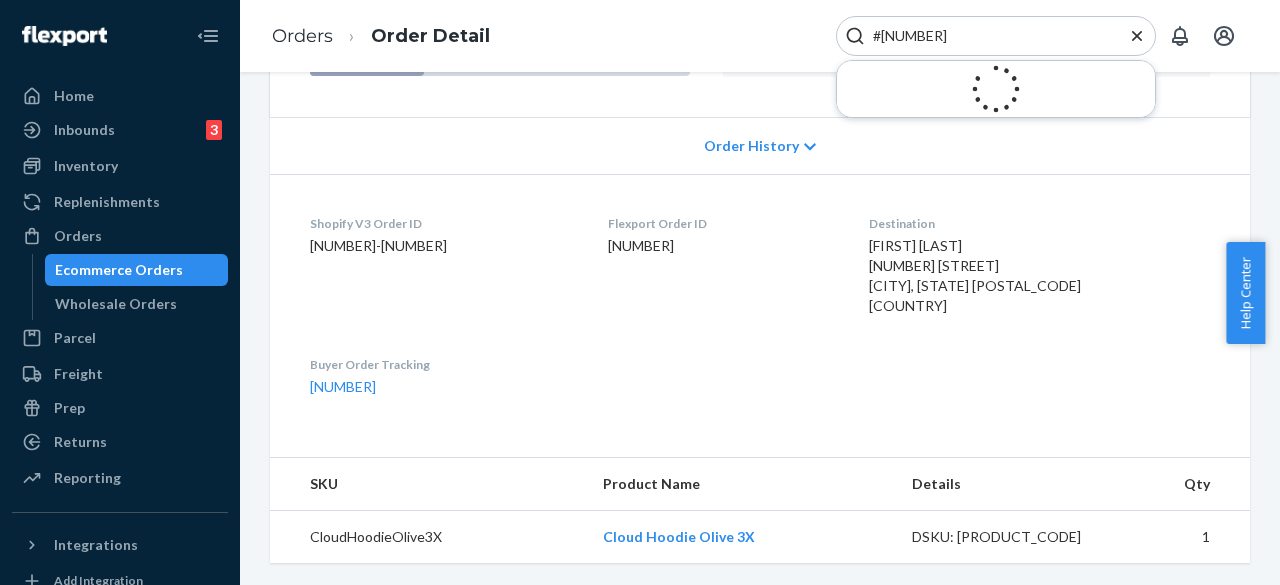 type on "#" 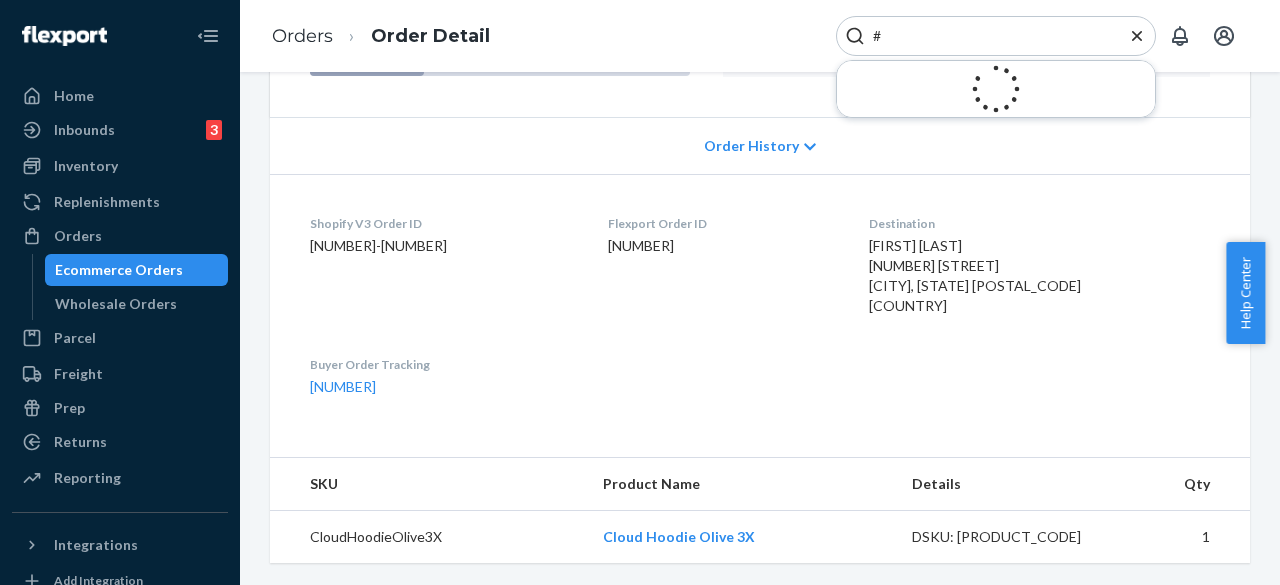 type 